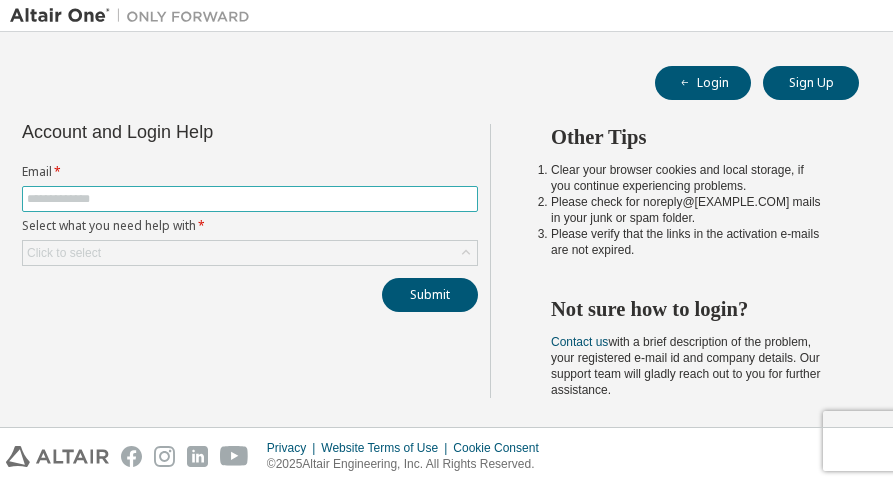 scroll, scrollTop: 0, scrollLeft: 0, axis: both 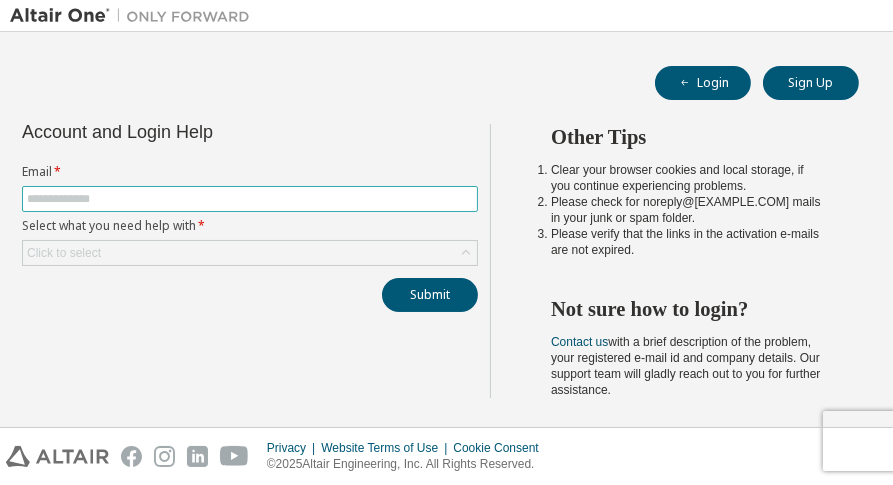 click at bounding box center (250, 199) 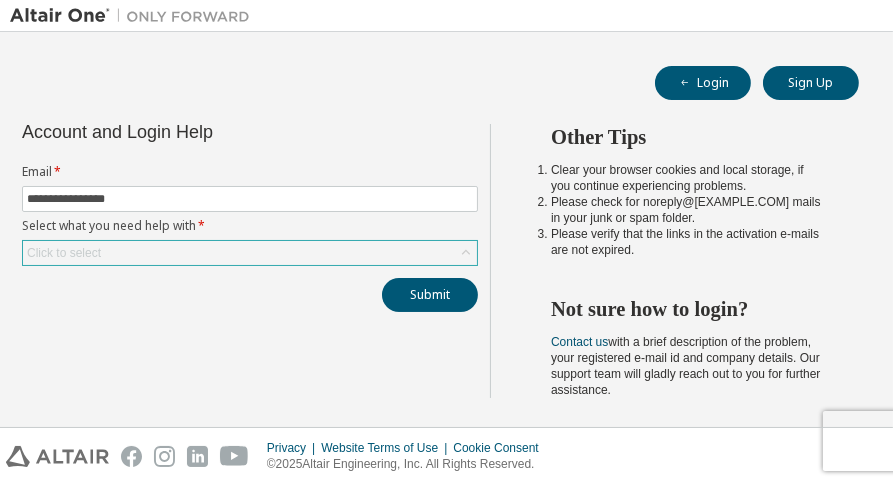 click 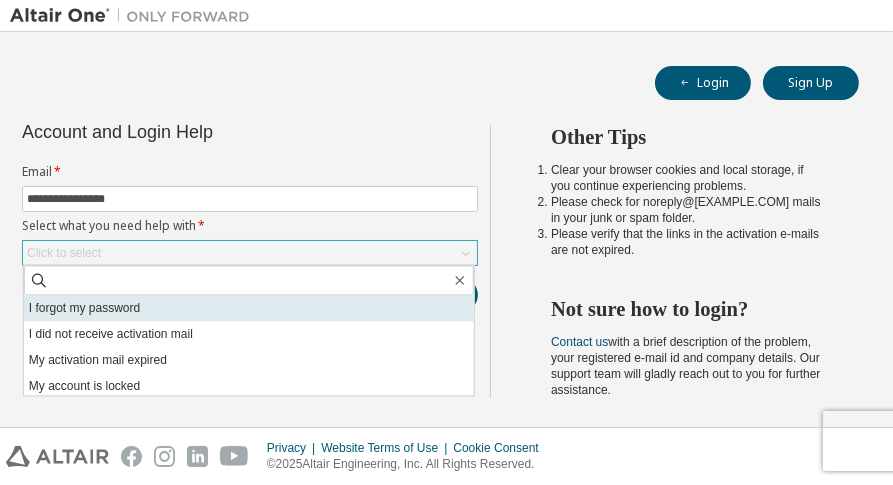 click on "I forgot my password" at bounding box center [249, 309] 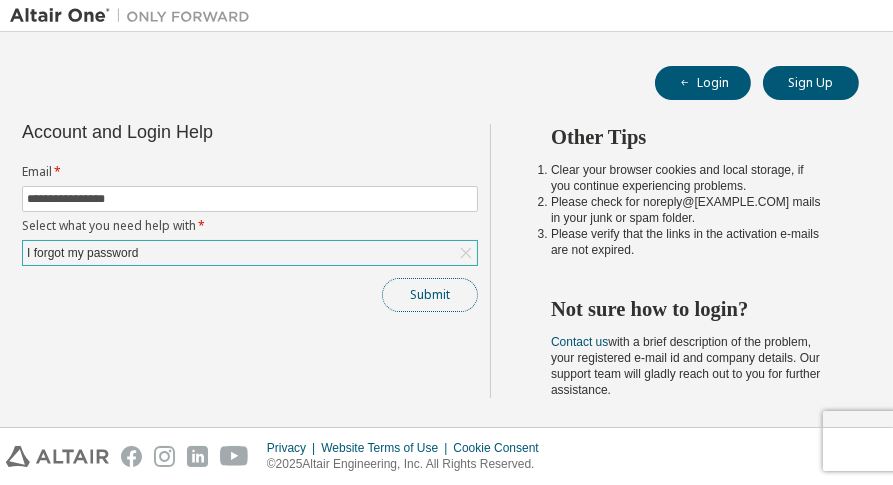 click on "Submit" at bounding box center (430, 295) 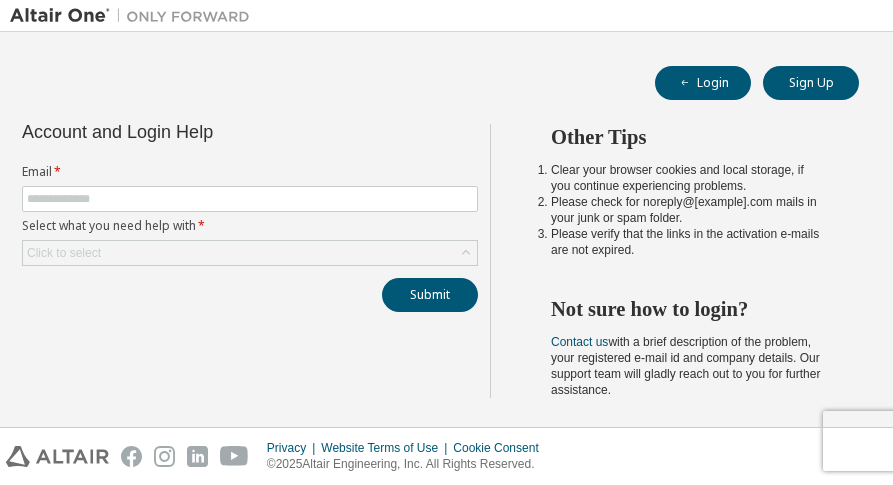 scroll, scrollTop: 0, scrollLeft: 0, axis: both 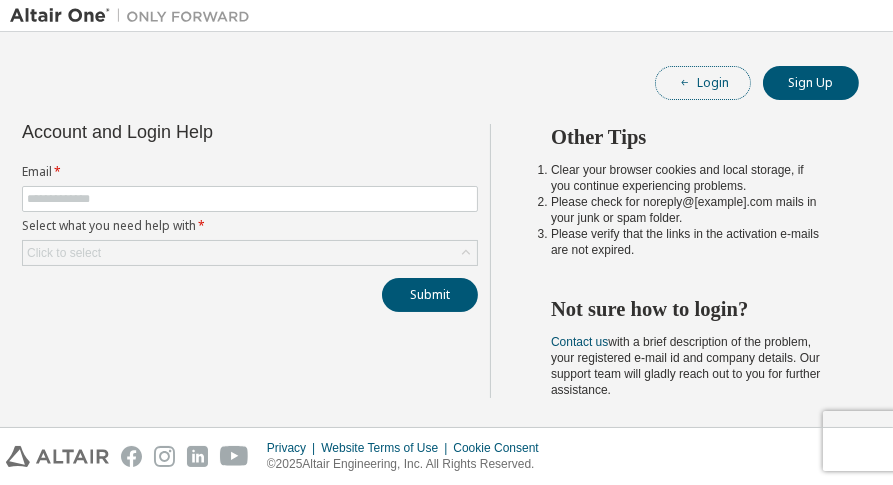 click on "Login" at bounding box center (703, 83) 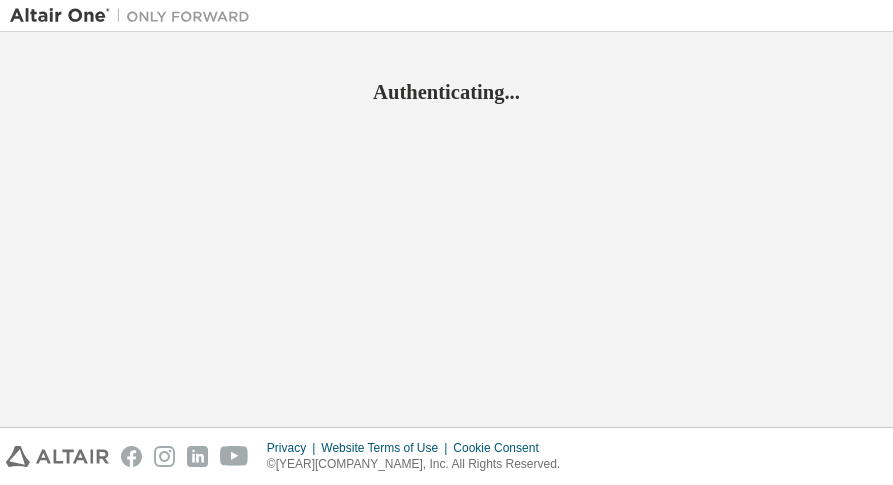 scroll, scrollTop: 0, scrollLeft: 0, axis: both 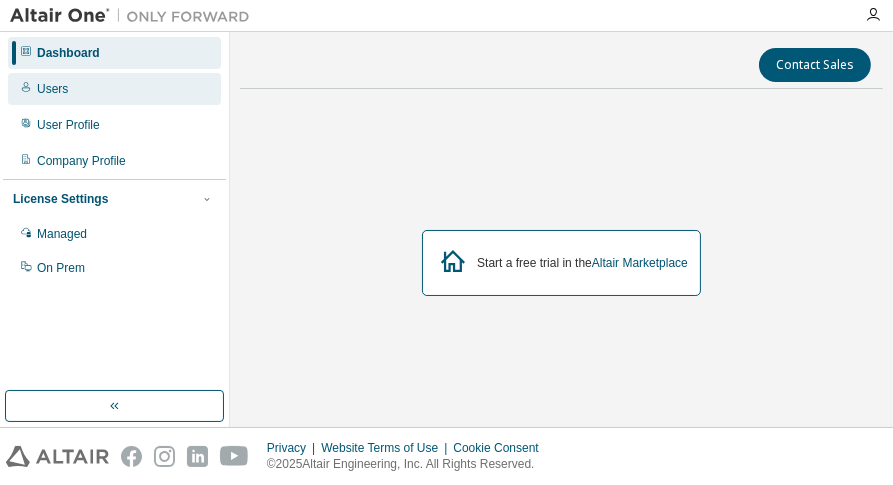 click on "Users" at bounding box center [114, 89] 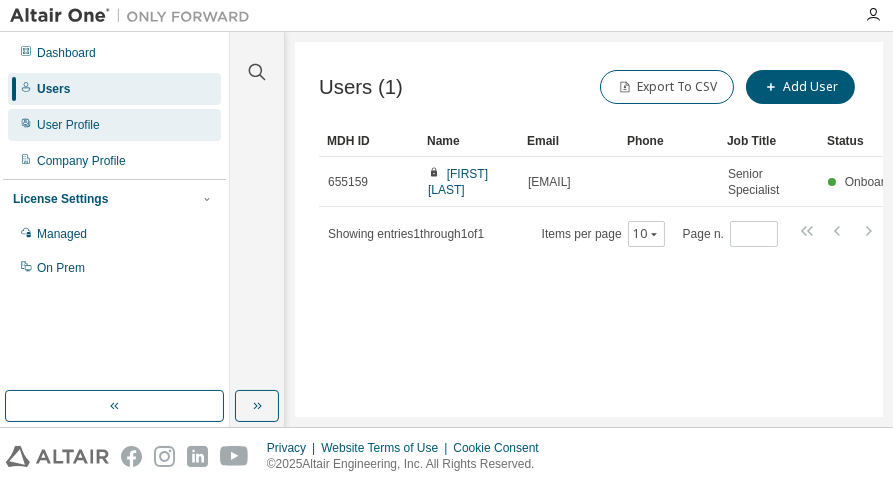 click on "User Profile" at bounding box center [114, 125] 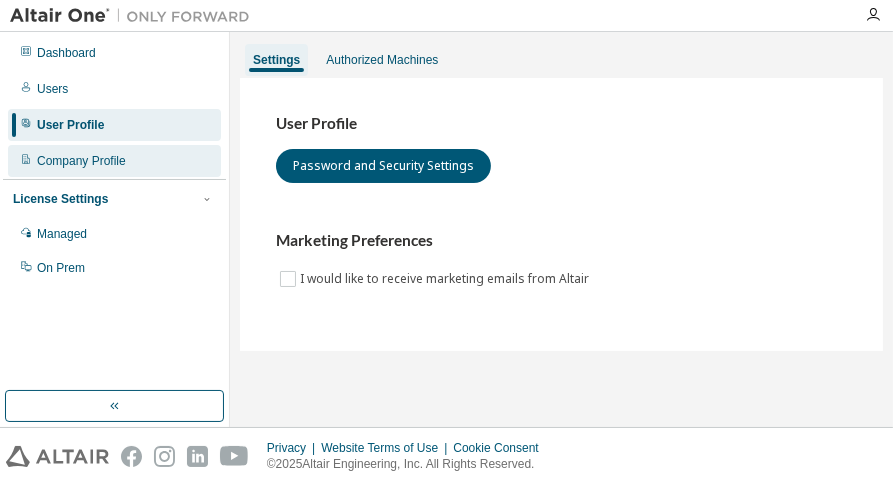 click on "Company Profile" at bounding box center [81, 161] 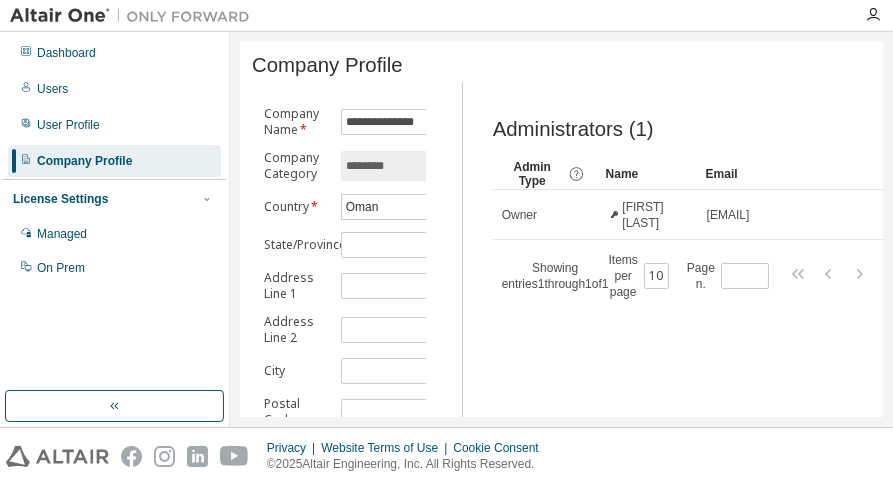 click on "License Settings" at bounding box center [60, 199] 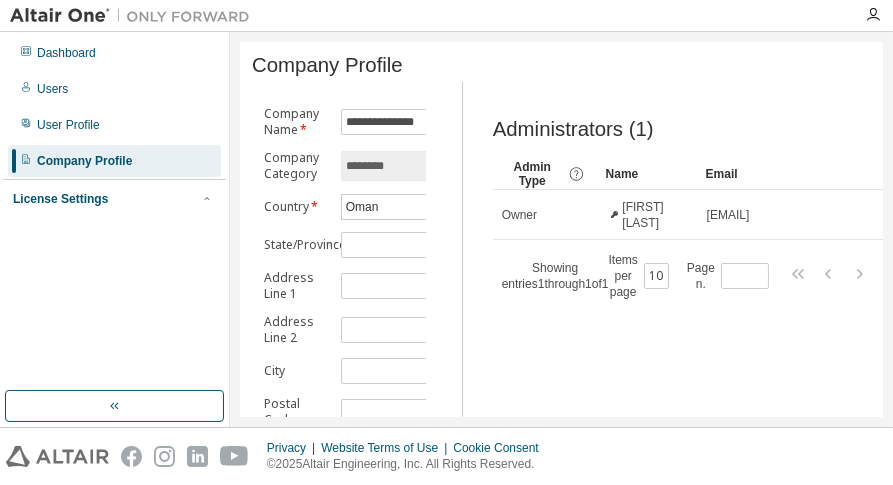 click on "License Settings" at bounding box center [60, 199] 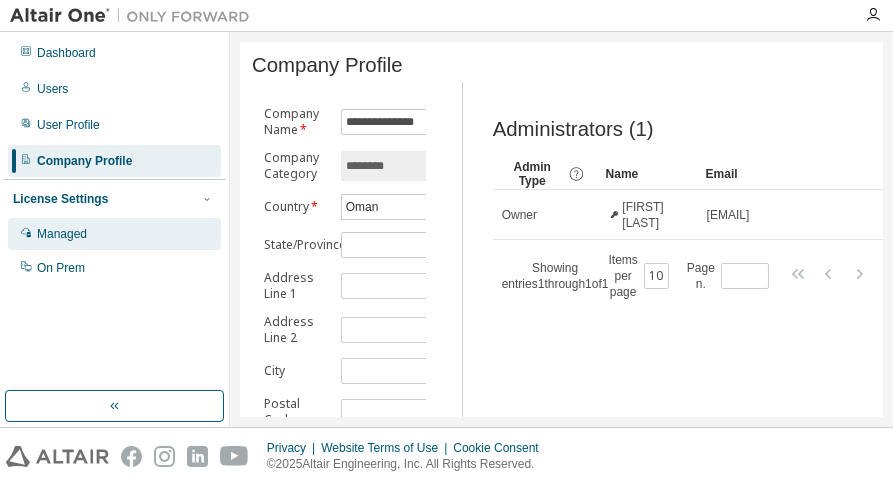 click on "Managed" at bounding box center [62, 234] 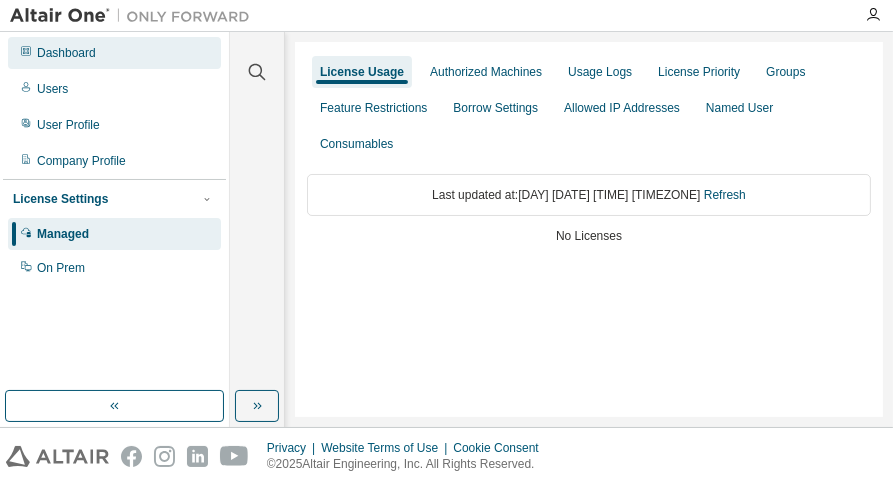 click on "Dashboard" at bounding box center (66, 53) 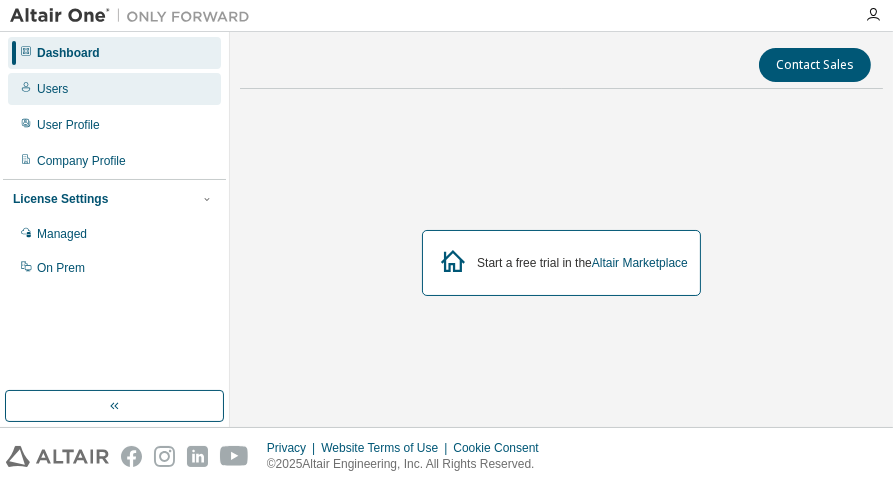 click on "Users" at bounding box center [114, 89] 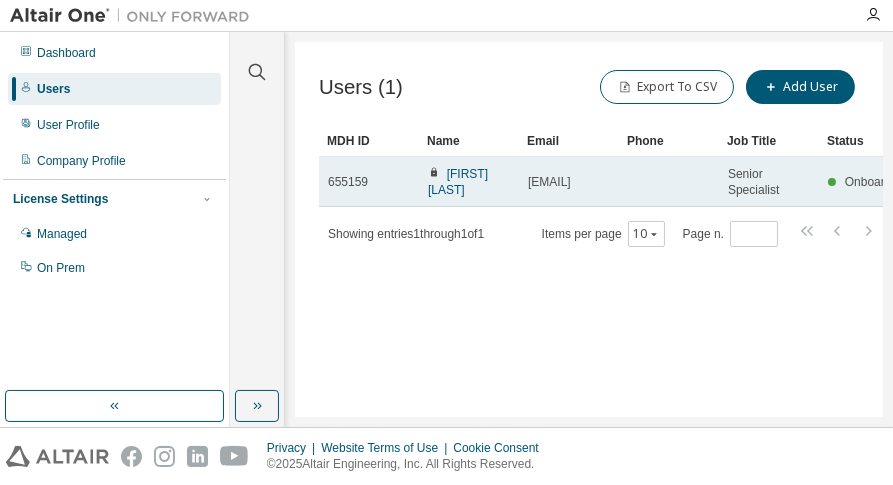click on "655159" at bounding box center [348, 182] 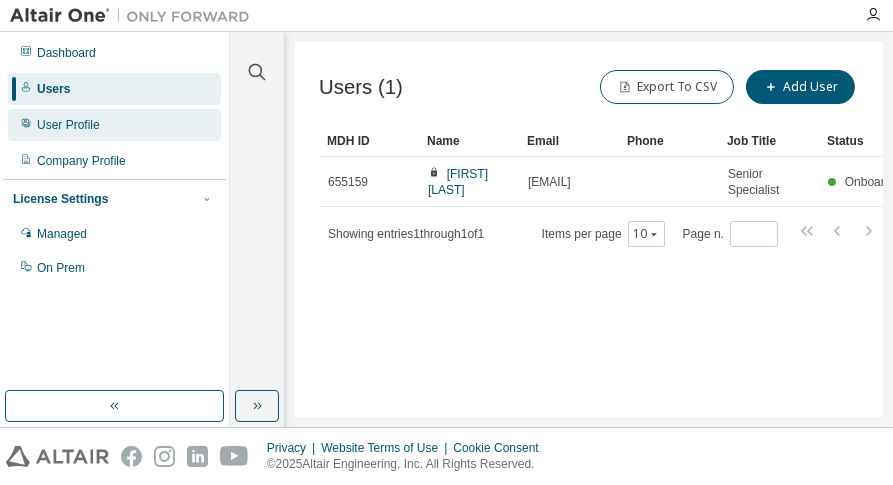click on "User Profile" at bounding box center [114, 125] 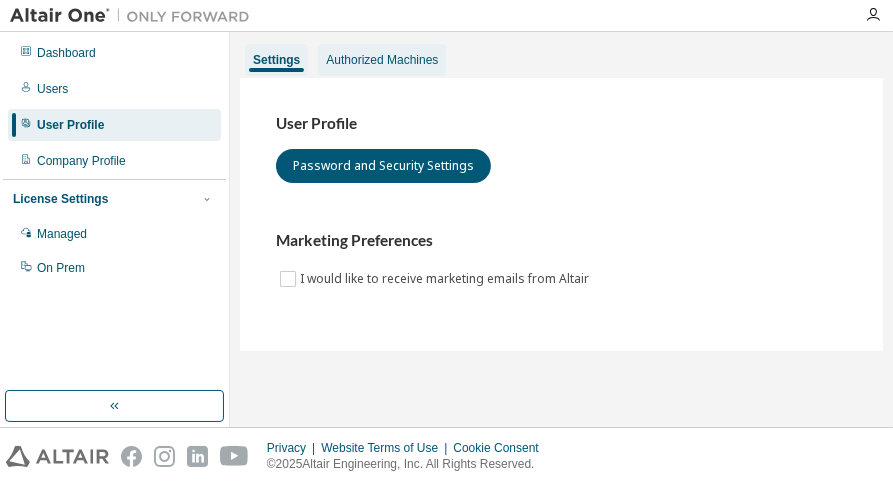 click on "Authorized Machines" at bounding box center (382, 60) 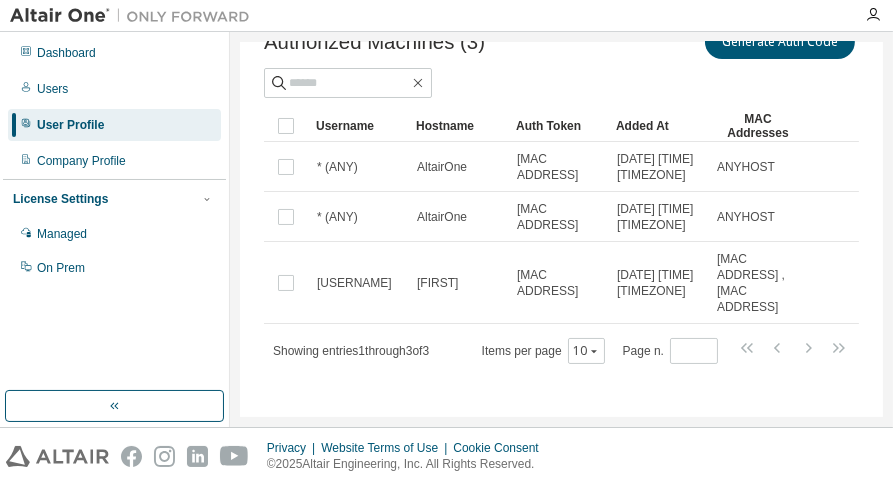 scroll, scrollTop: 0, scrollLeft: 0, axis: both 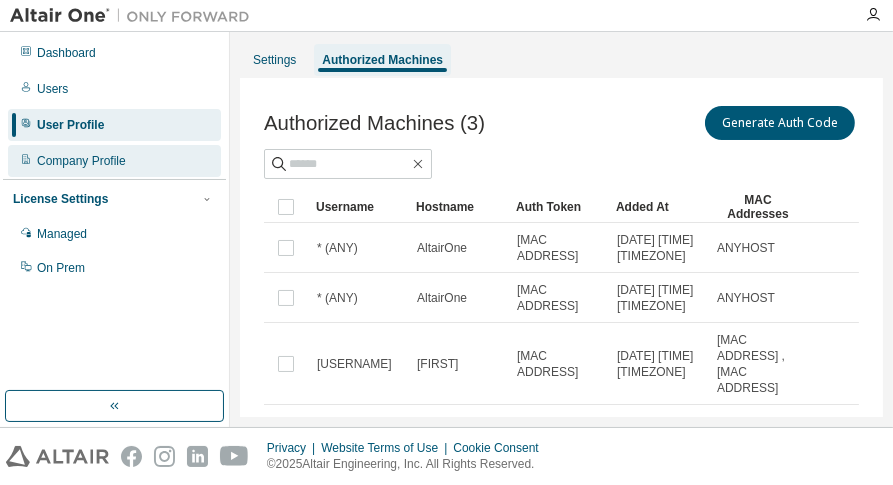 click on "Company Profile" at bounding box center (114, 161) 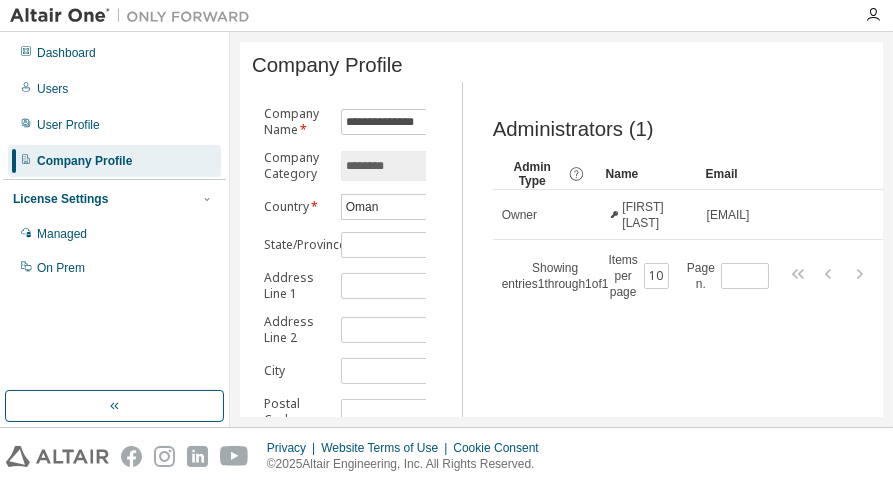 click on "License Settings" at bounding box center (114, 199) 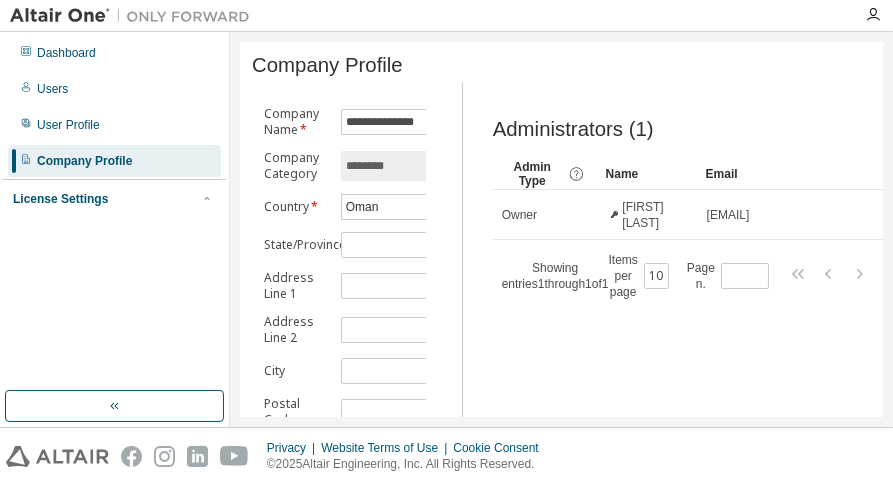 click on "License Settings" at bounding box center [114, 199] 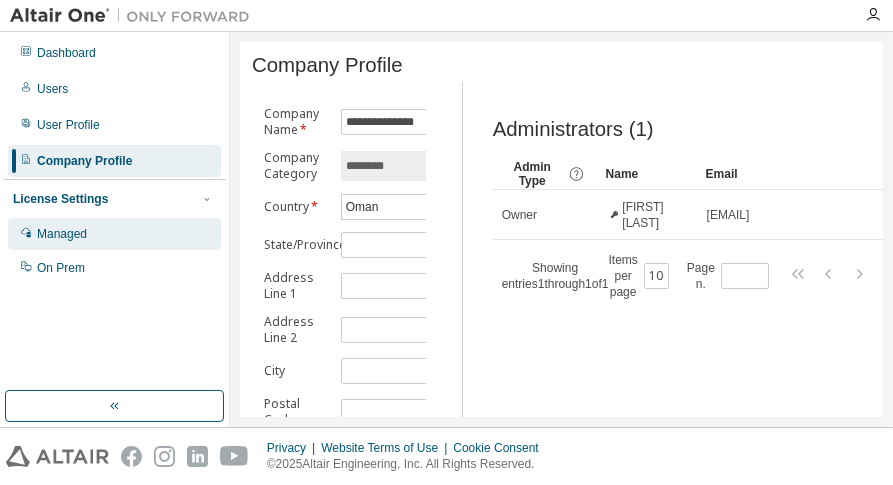 click on "Managed" at bounding box center (114, 234) 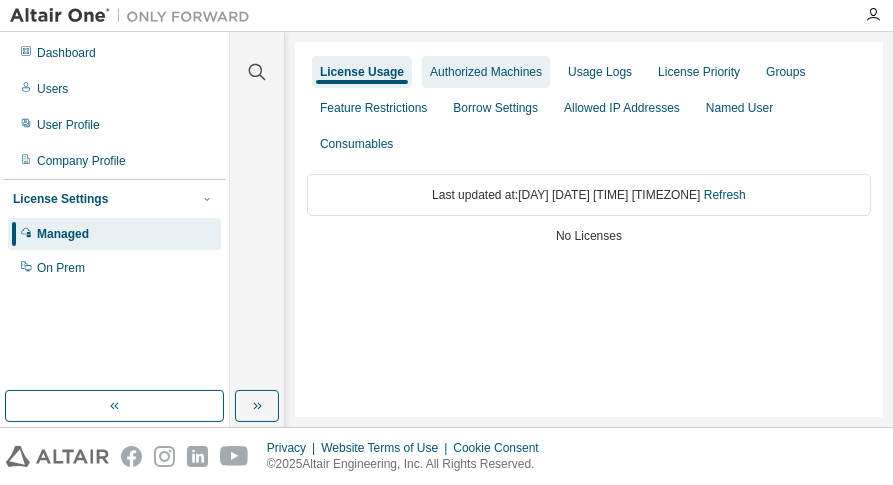 click on "Authorized Machines" at bounding box center [486, 72] 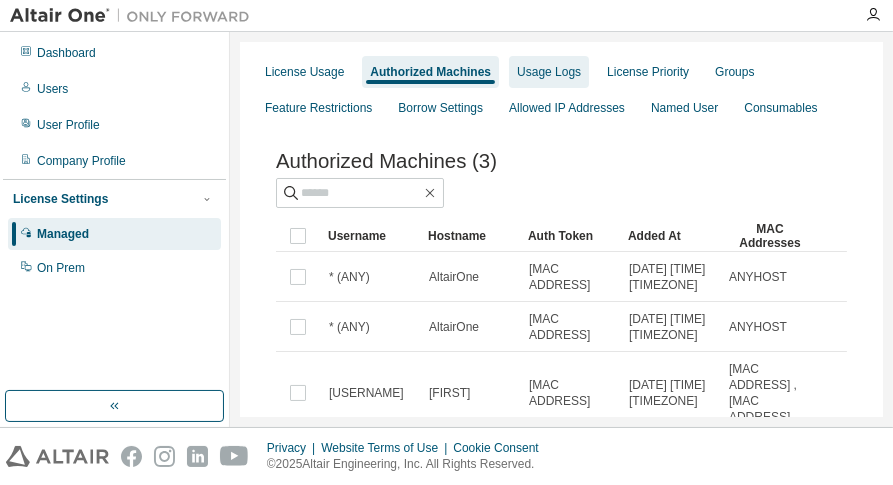 click on "Usage Logs" at bounding box center [549, 72] 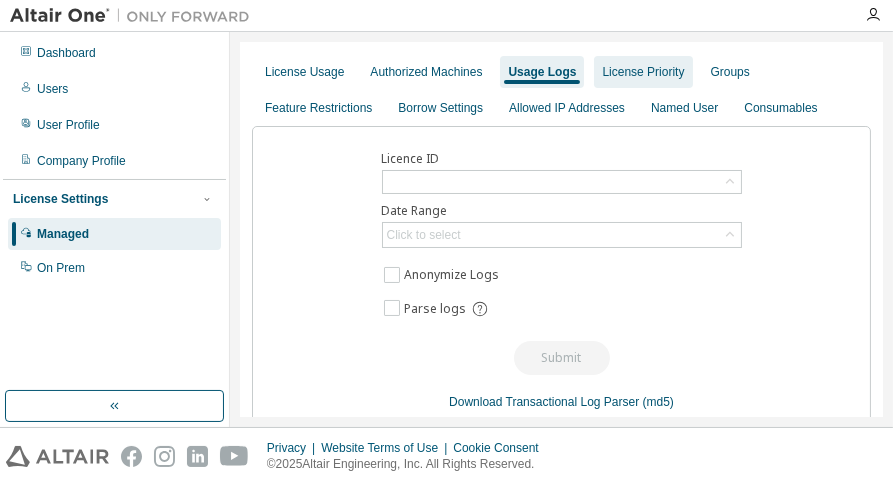 click on "License Priority" at bounding box center (643, 72) 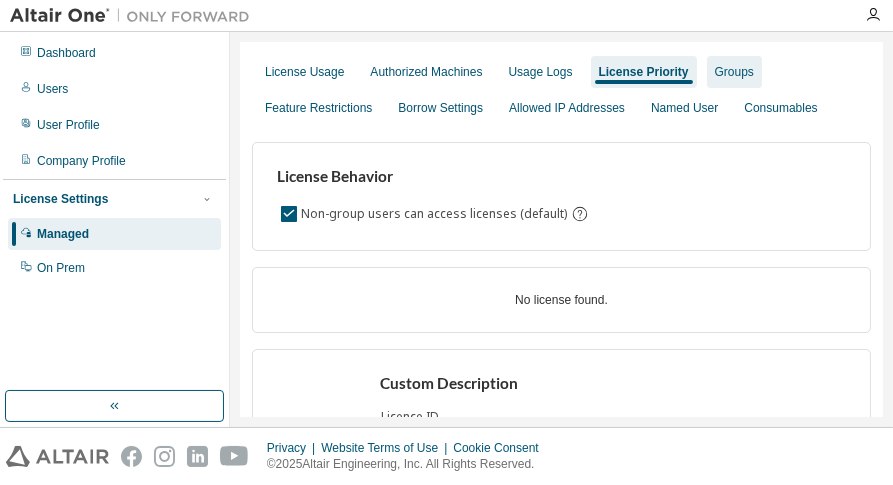 click on "Groups" at bounding box center [734, 72] 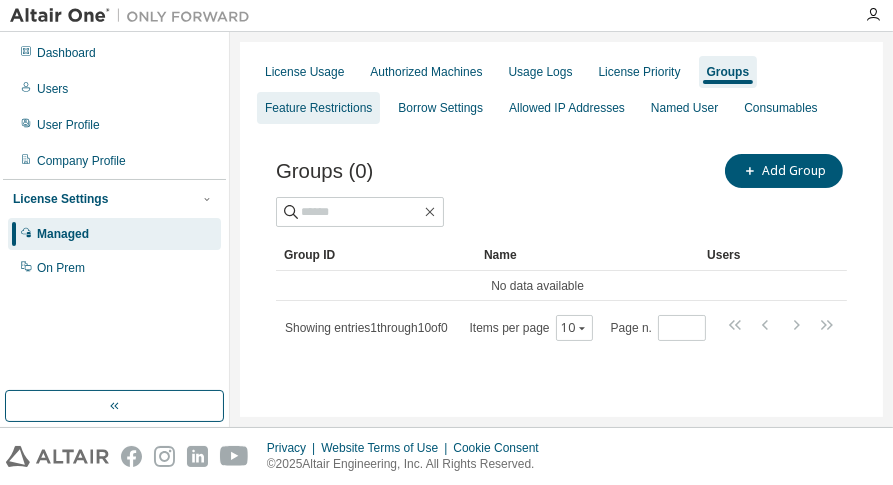 click on "Feature Restrictions" at bounding box center (318, 108) 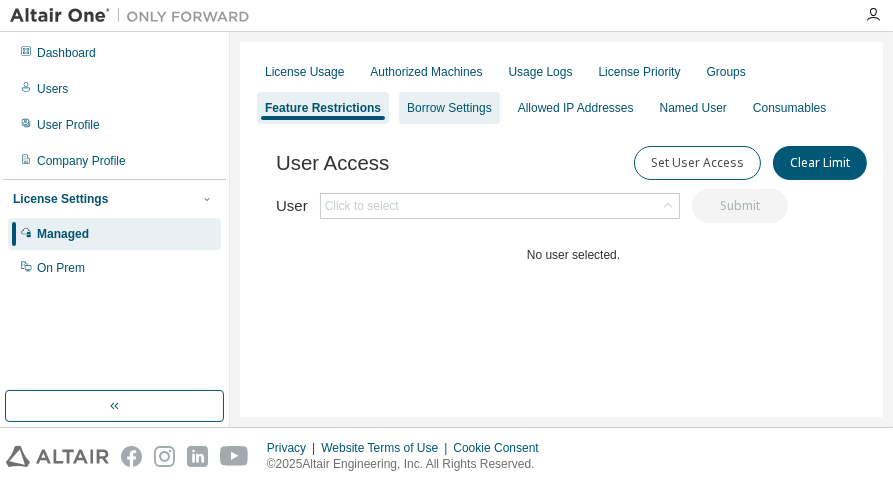 click on "Borrow Settings" at bounding box center [449, 108] 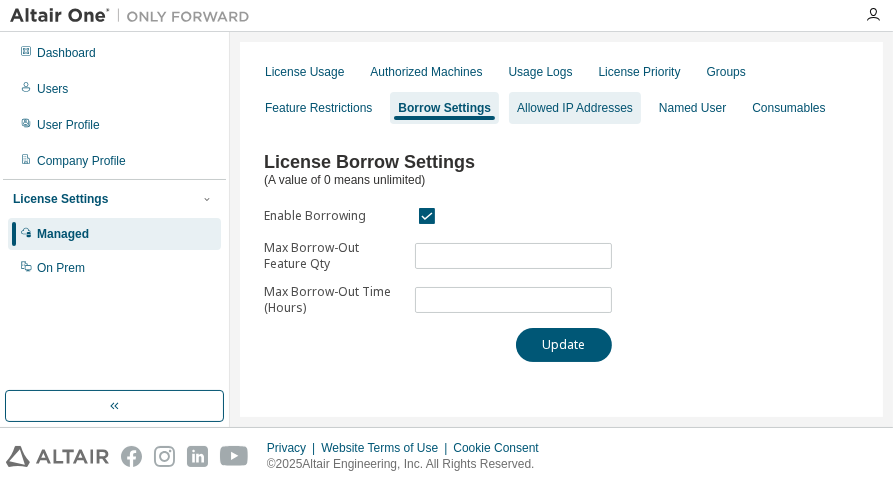 click on "Allowed IP Addresses" at bounding box center (575, 108) 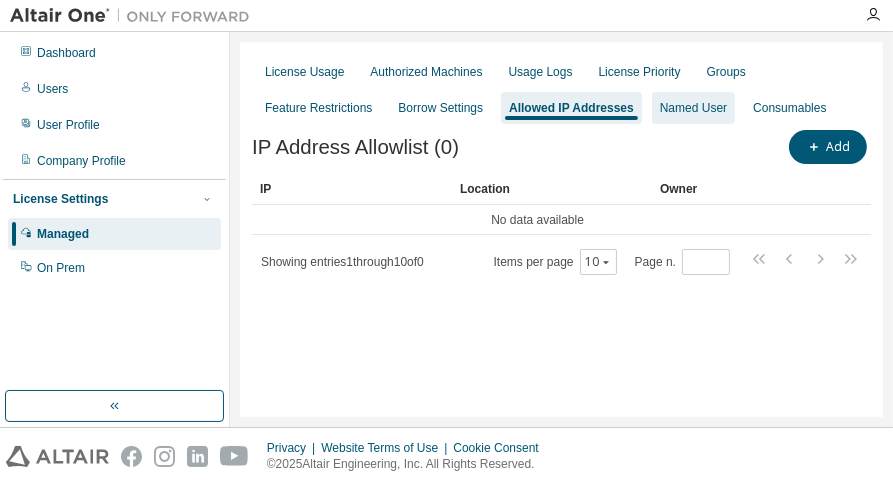 click on "Named User" at bounding box center [693, 108] 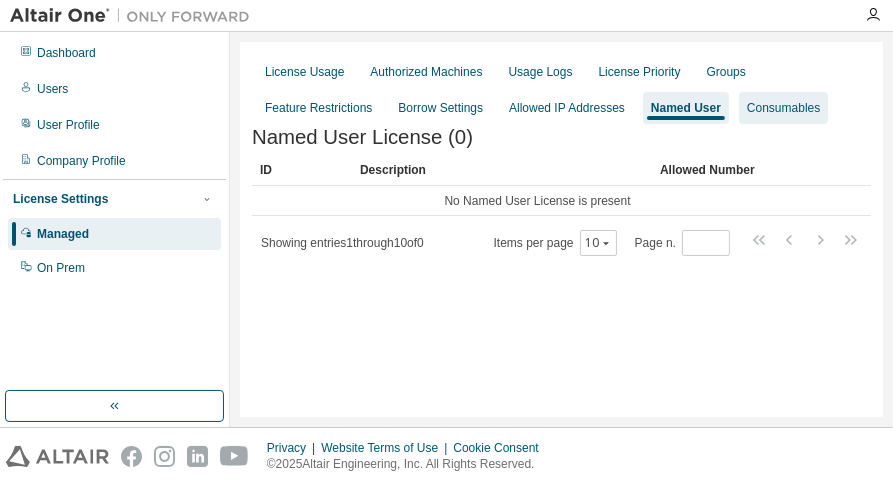 click on "Consumables" at bounding box center [783, 108] 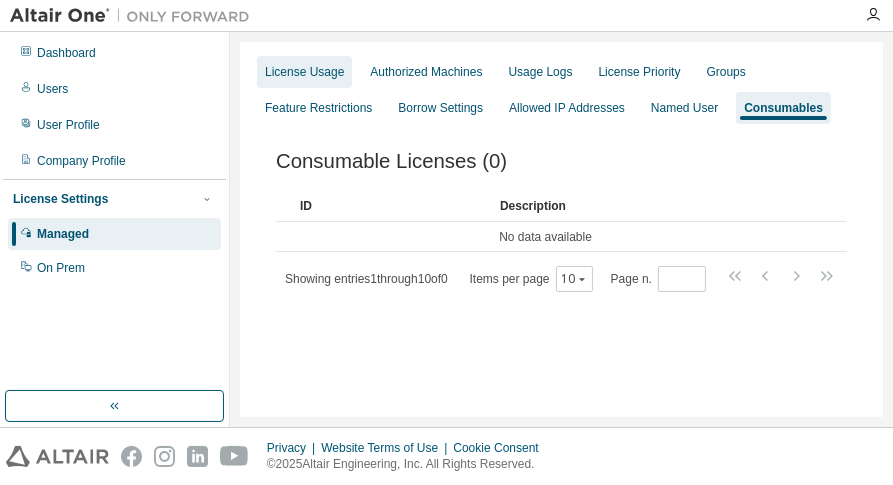 click on "License Usage" at bounding box center (304, 72) 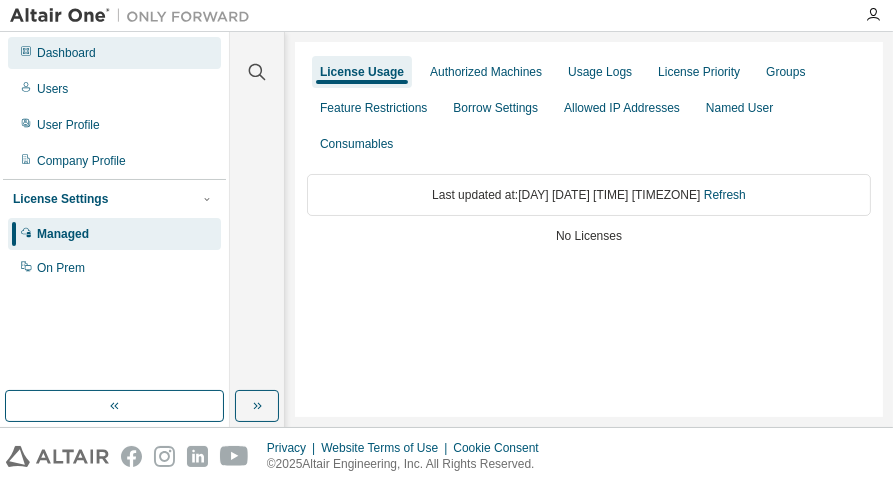 click on "Dashboard" at bounding box center [66, 53] 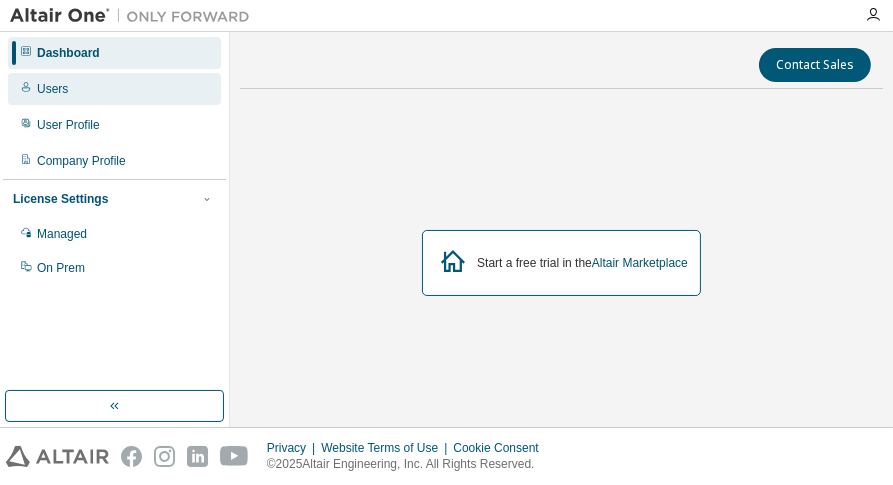 click on "Users" at bounding box center (114, 89) 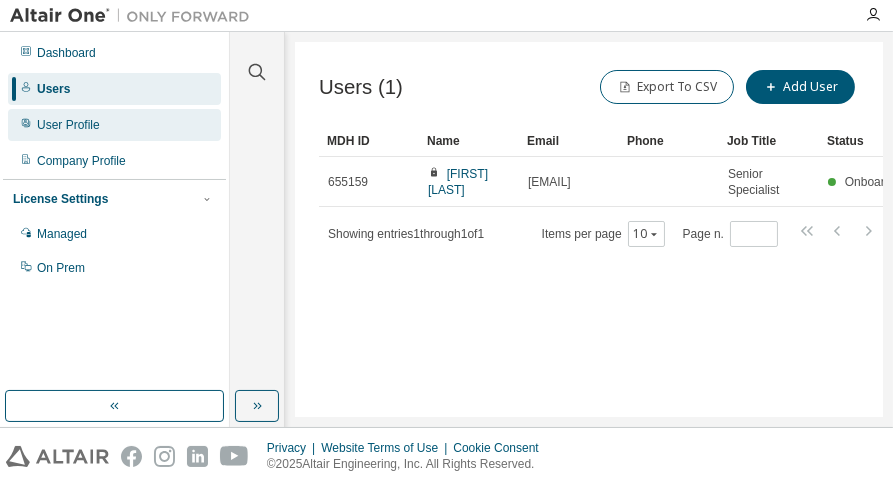 click on "User Profile" at bounding box center [114, 125] 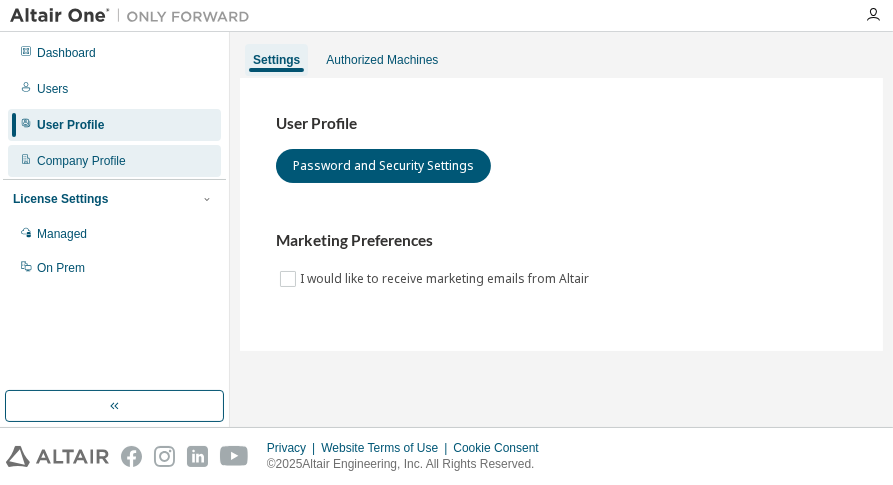 click on "Company Profile" at bounding box center [114, 161] 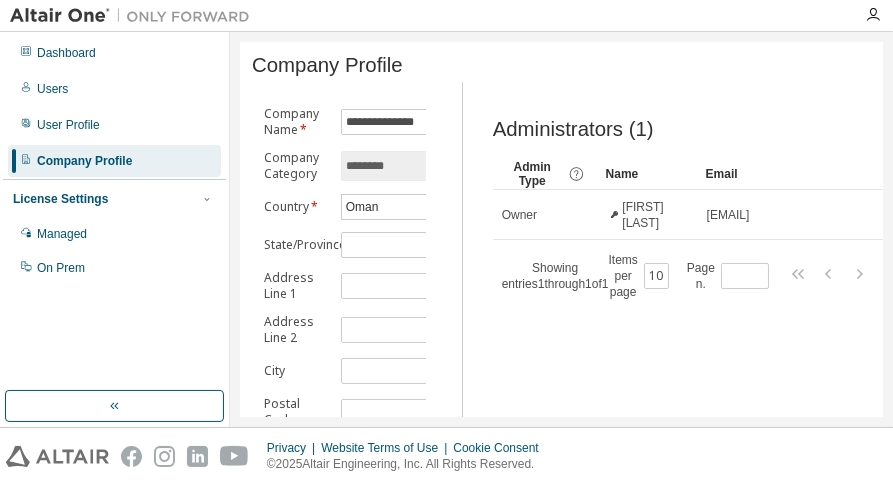 click on "License Settings" at bounding box center (114, 199) 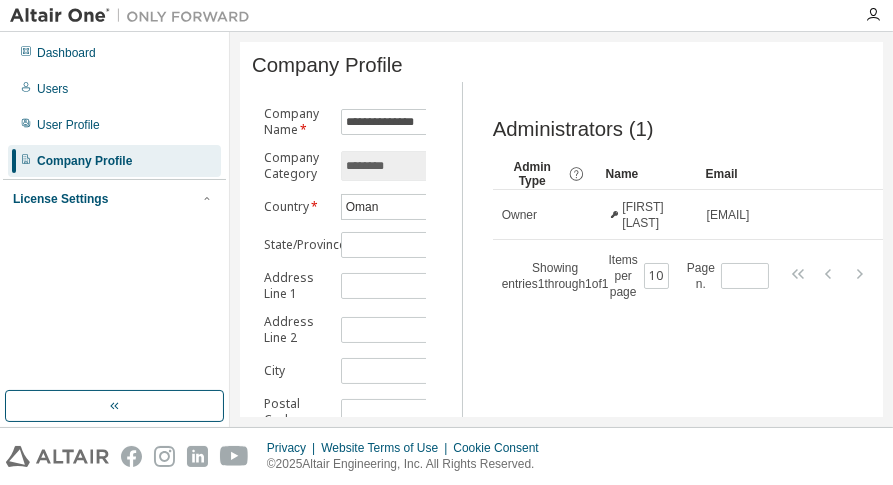 click on "License Settings" at bounding box center (114, 199) 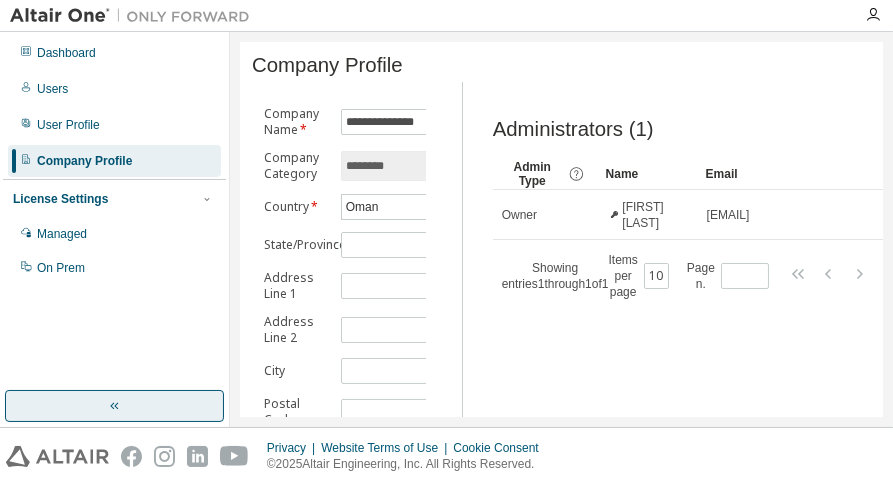 click at bounding box center [114, 406] 